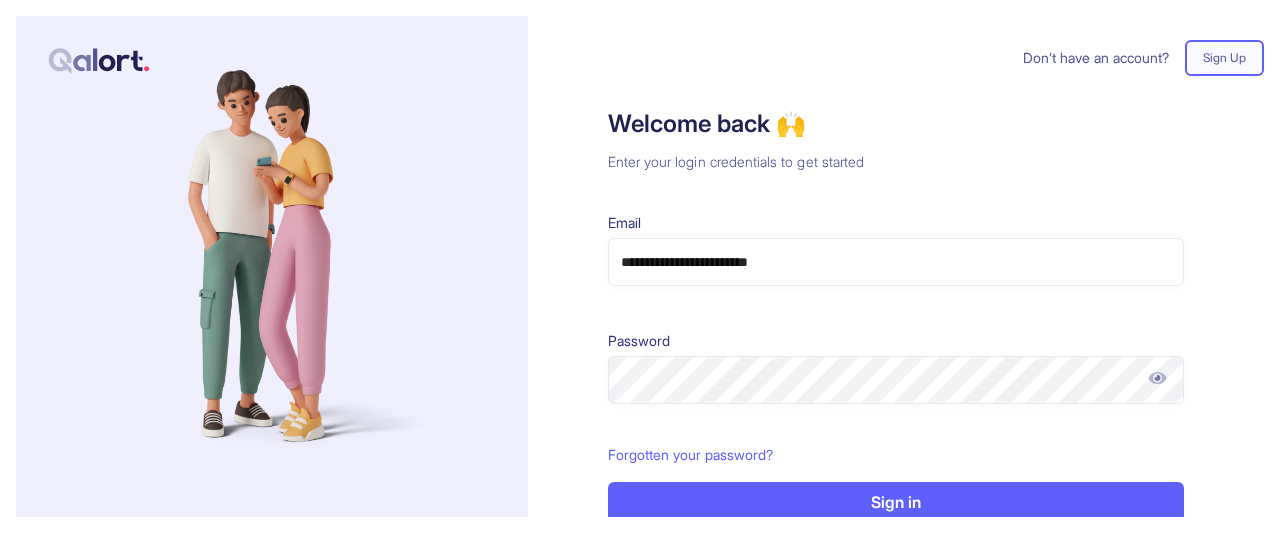 scroll, scrollTop: 0, scrollLeft: 0, axis: both 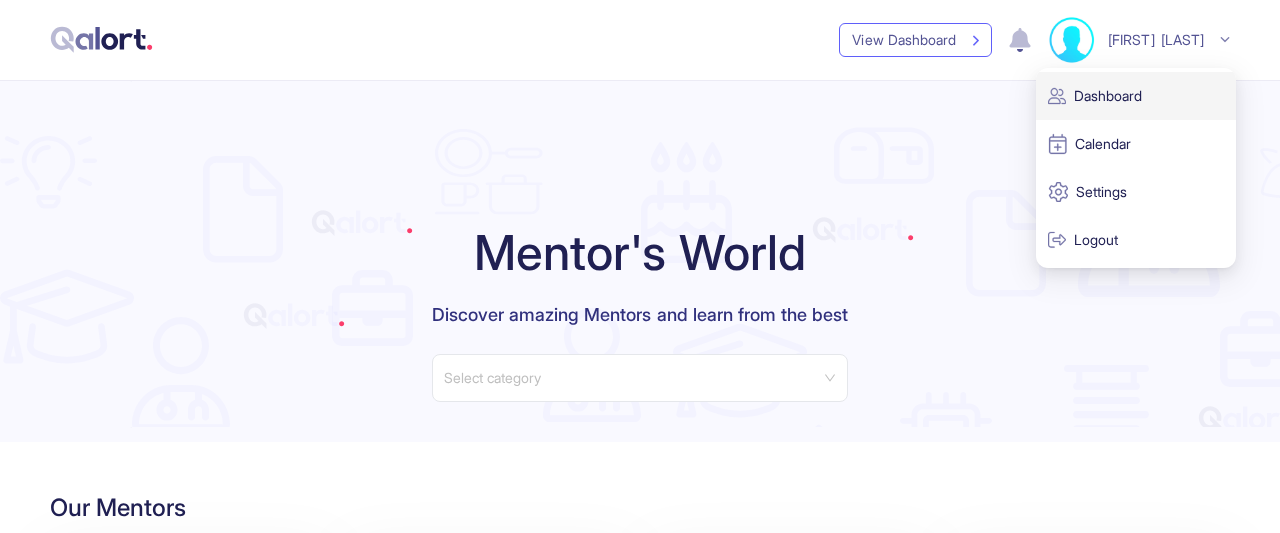 click on "Dashboard" at bounding box center [1136, 96] 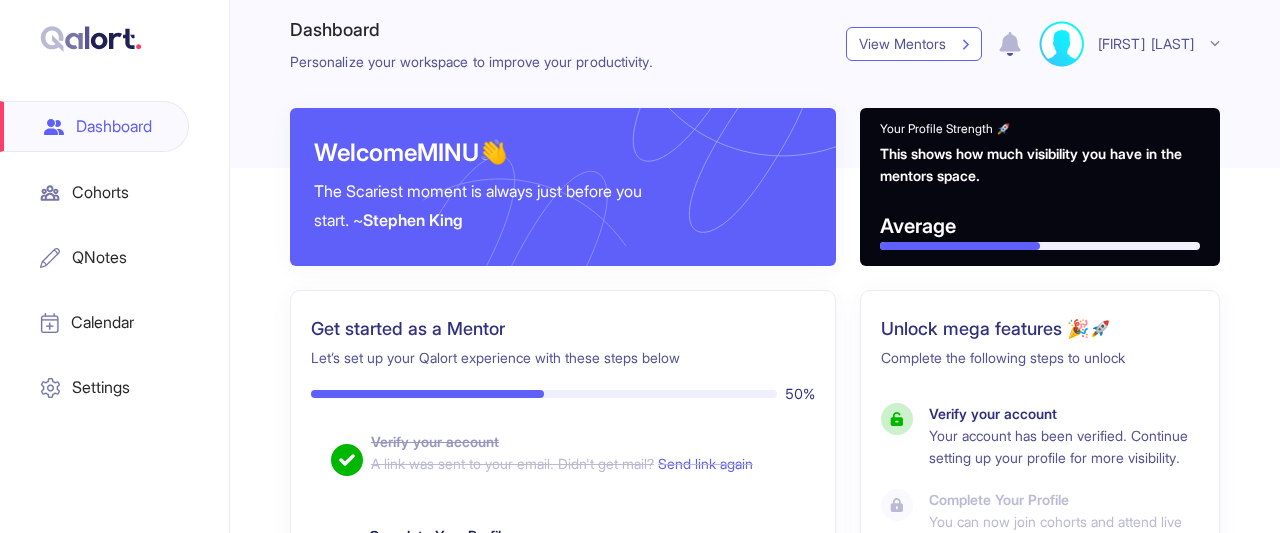 click on "Settings" at bounding box center (94, 387) 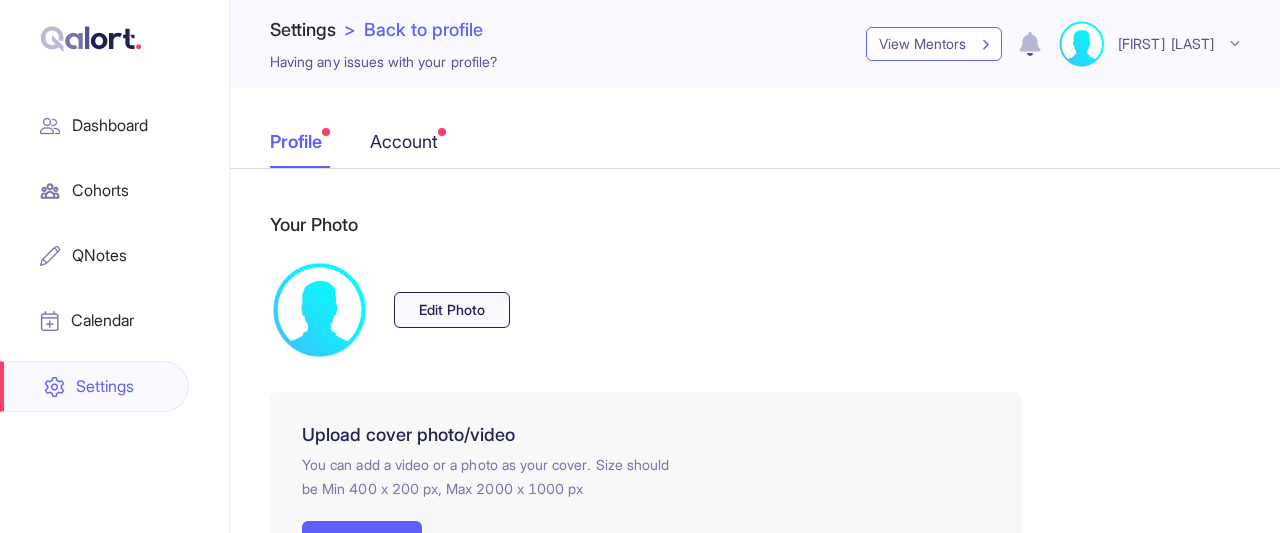 click on "Edit Photo" at bounding box center (452, 310) 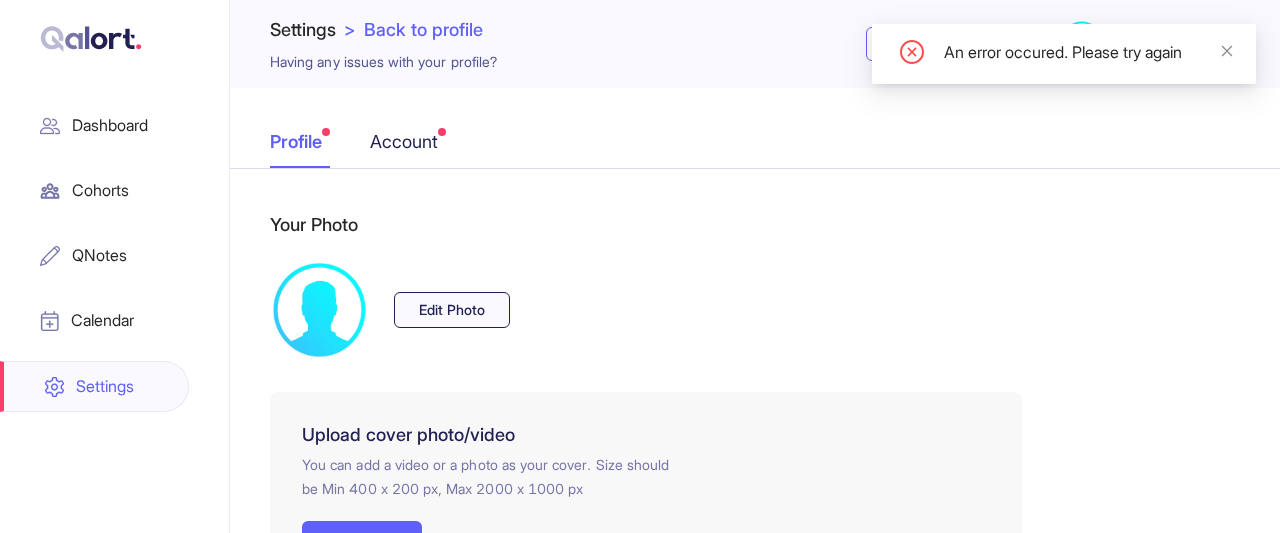 click on "Edit Photo" at bounding box center (452, 310) 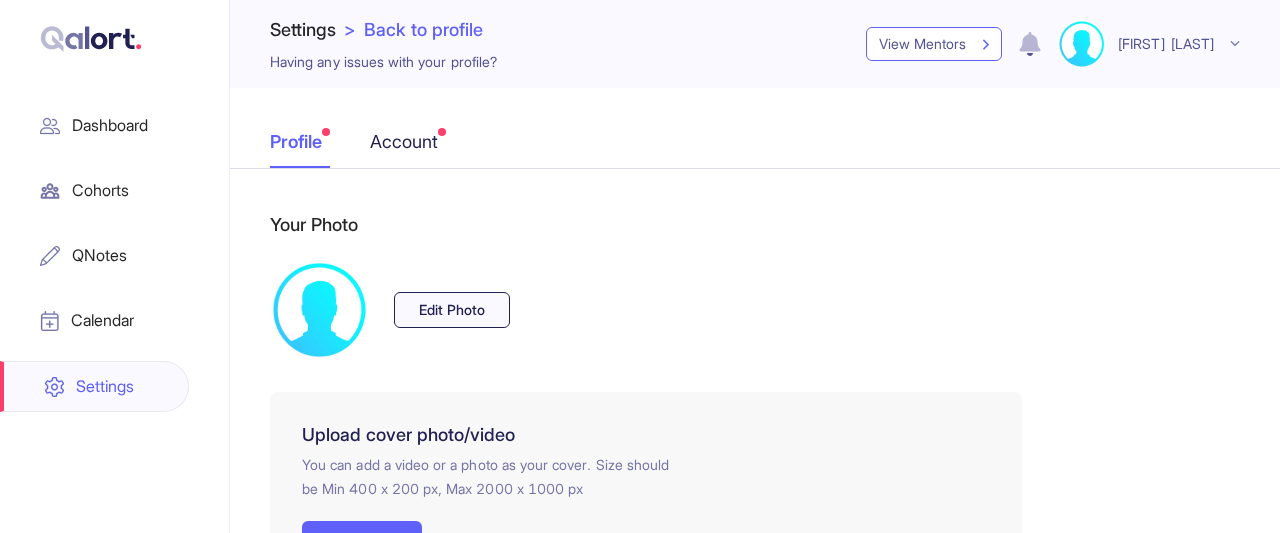 click on "Edit Photo" at bounding box center (452, 310) 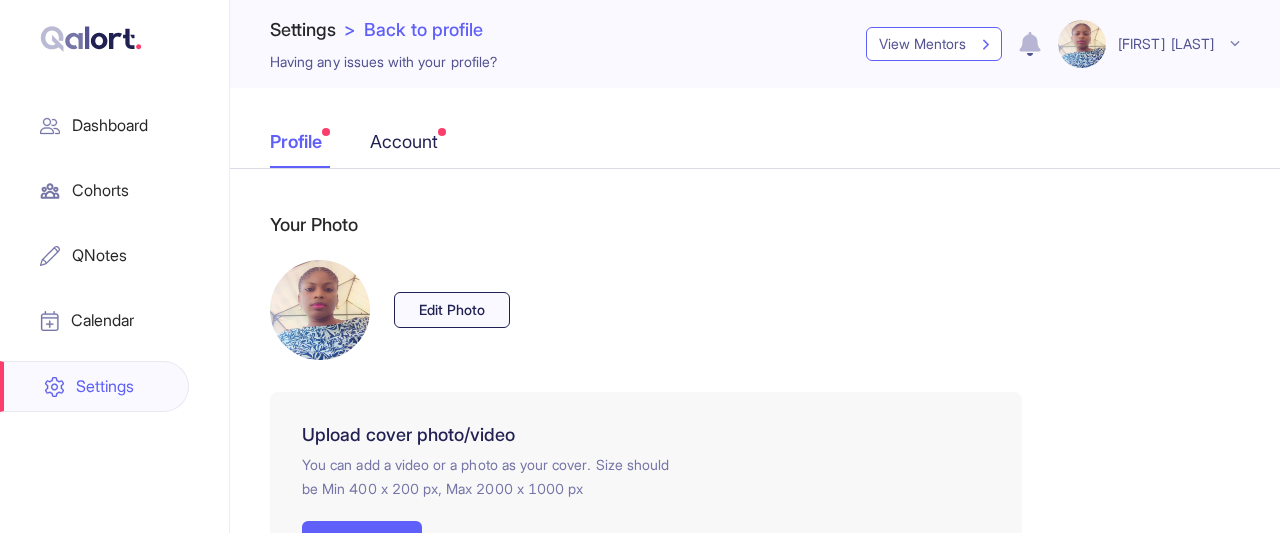 click on "Settings" at bounding box center (94, 386) 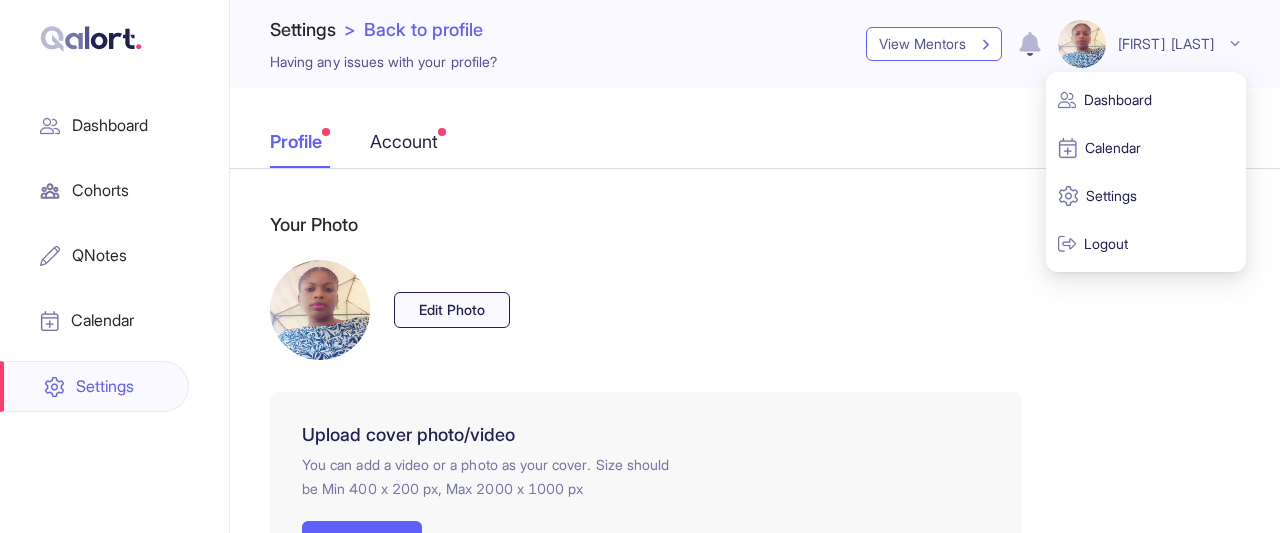 click at bounding box center (1235, 44) 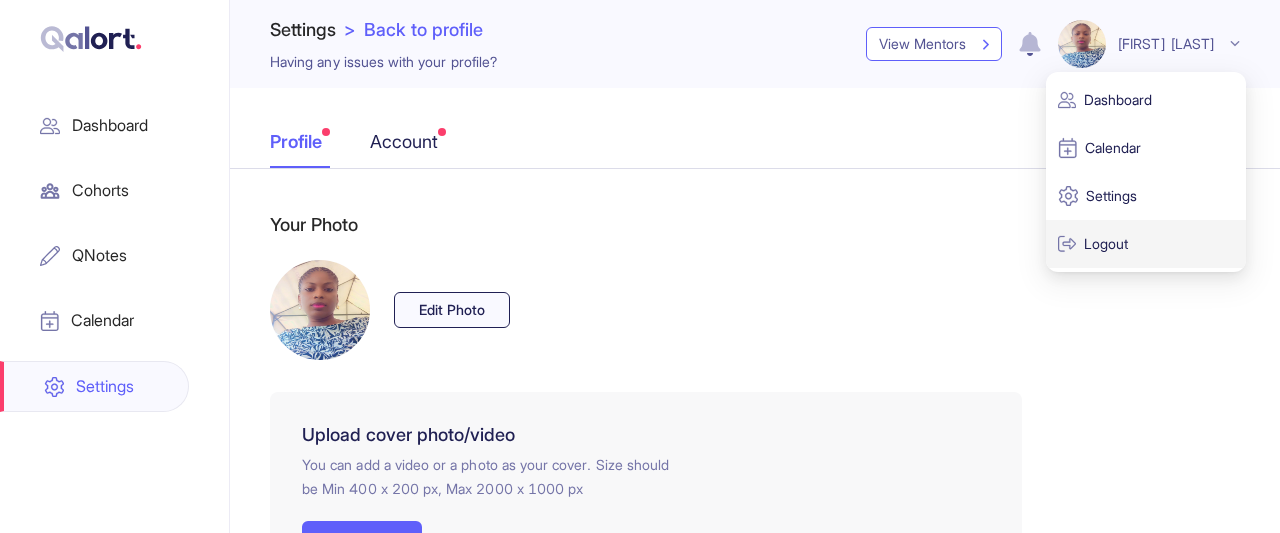 click on "Logout" at bounding box center [1146, 244] 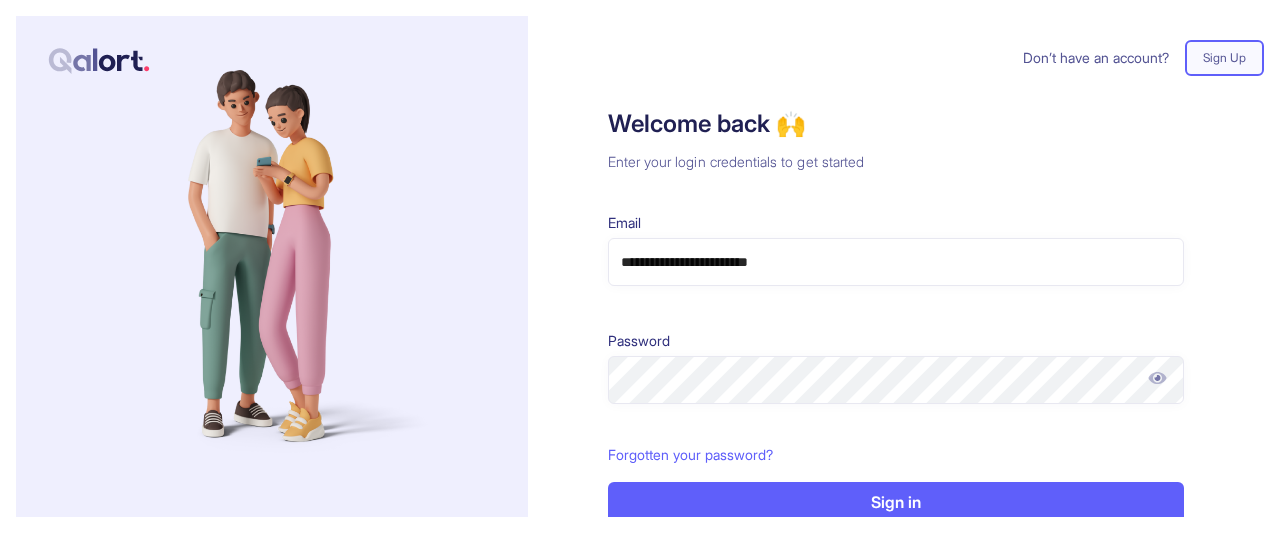 click on "**********" at bounding box center [896, 262] 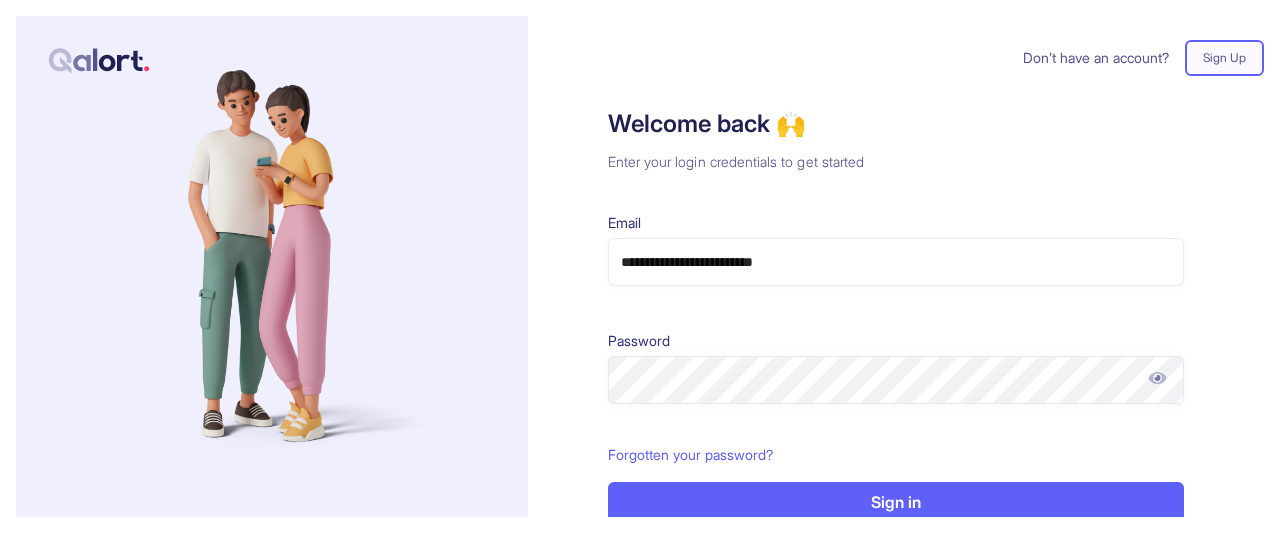 type on "**********" 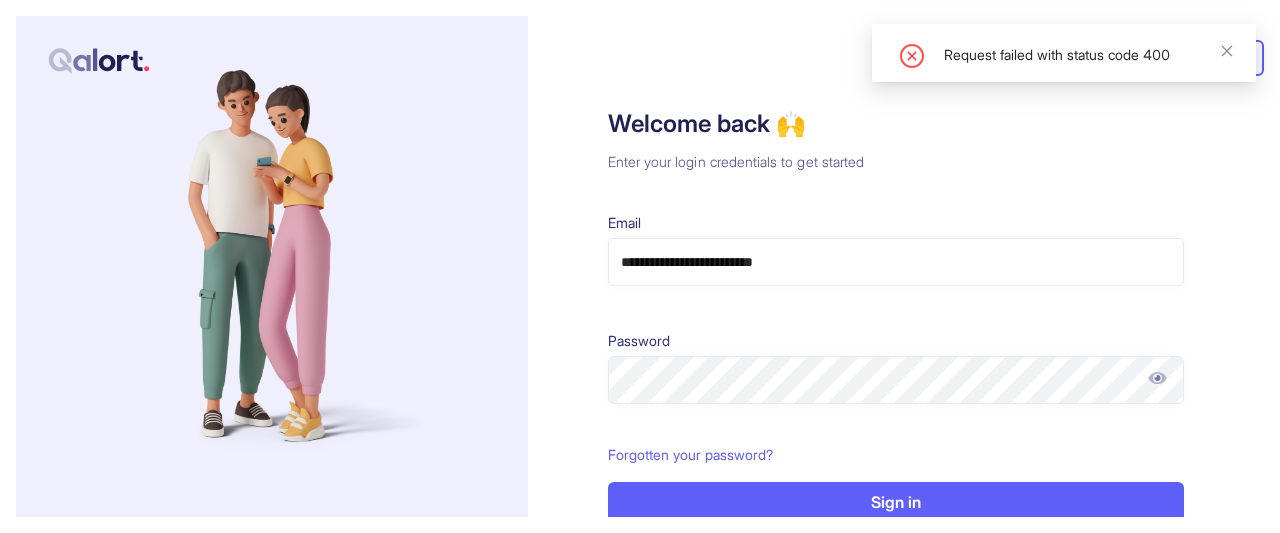 click on "Sign in" at bounding box center (896, 502) 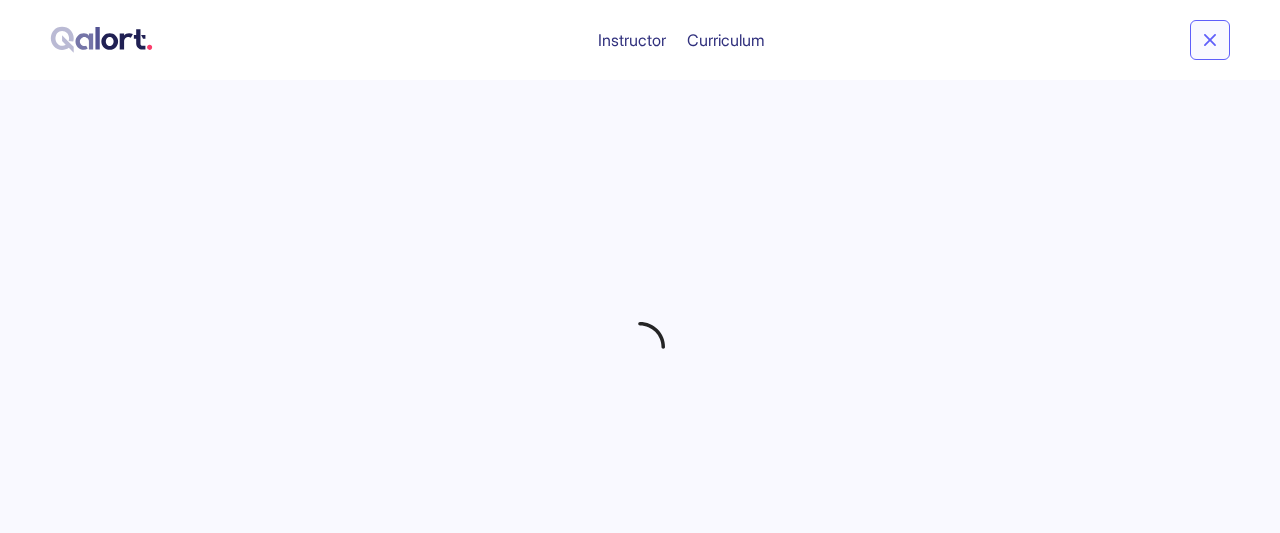 scroll, scrollTop: 0, scrollLeft: 0, axis: both 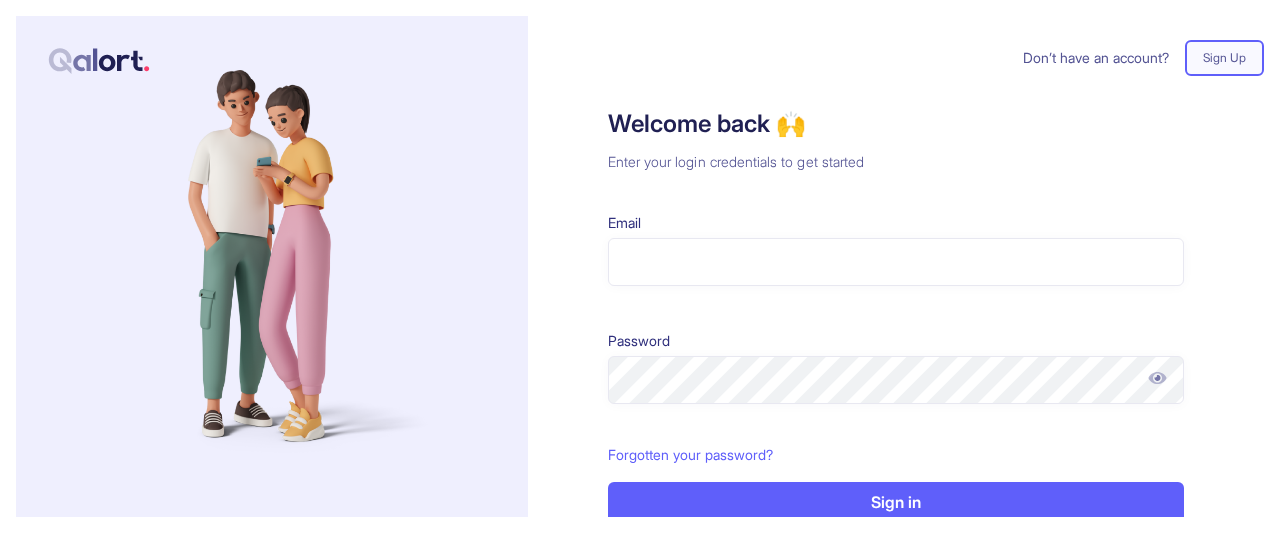 type on "**********" 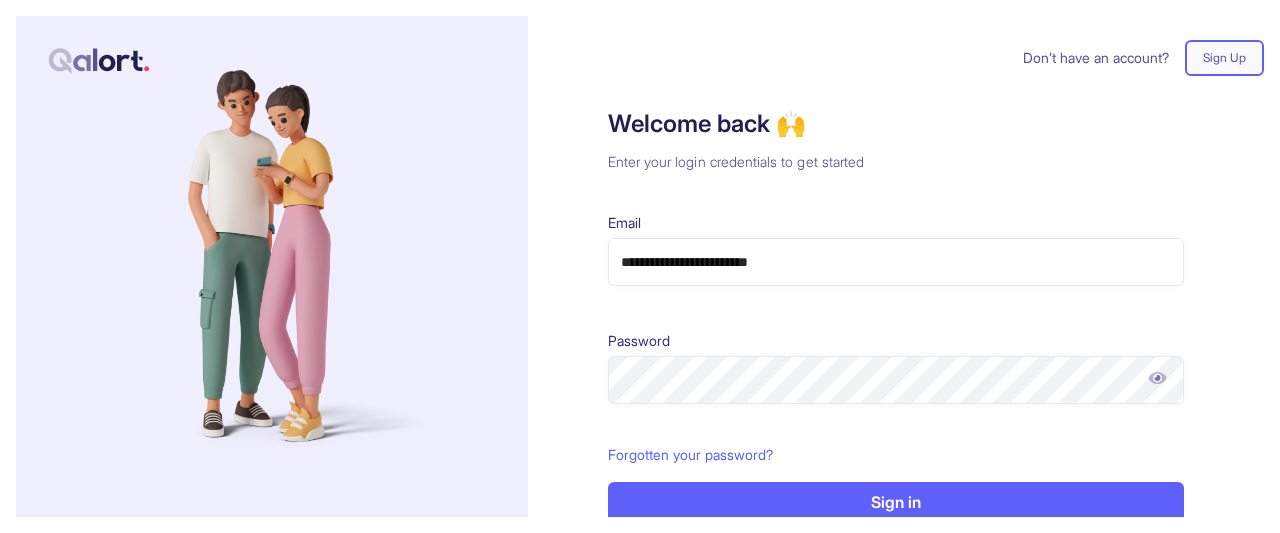 click on "Sign in" at bounding box center [896, 502] 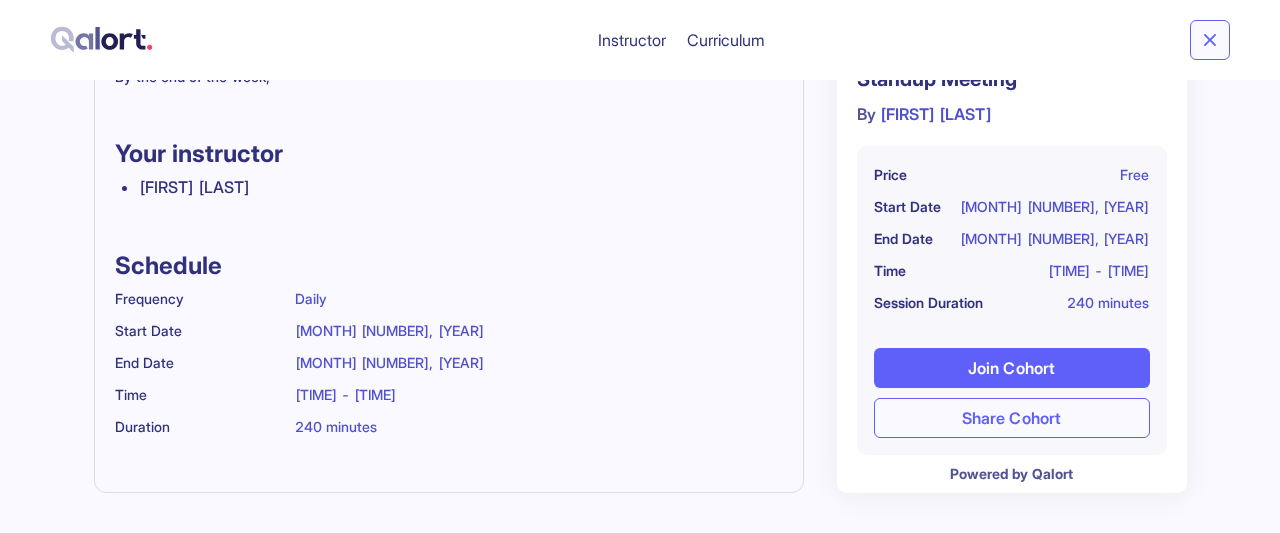 scroll, scrollTop: 542, scrollLeft: 0, axis: vertical 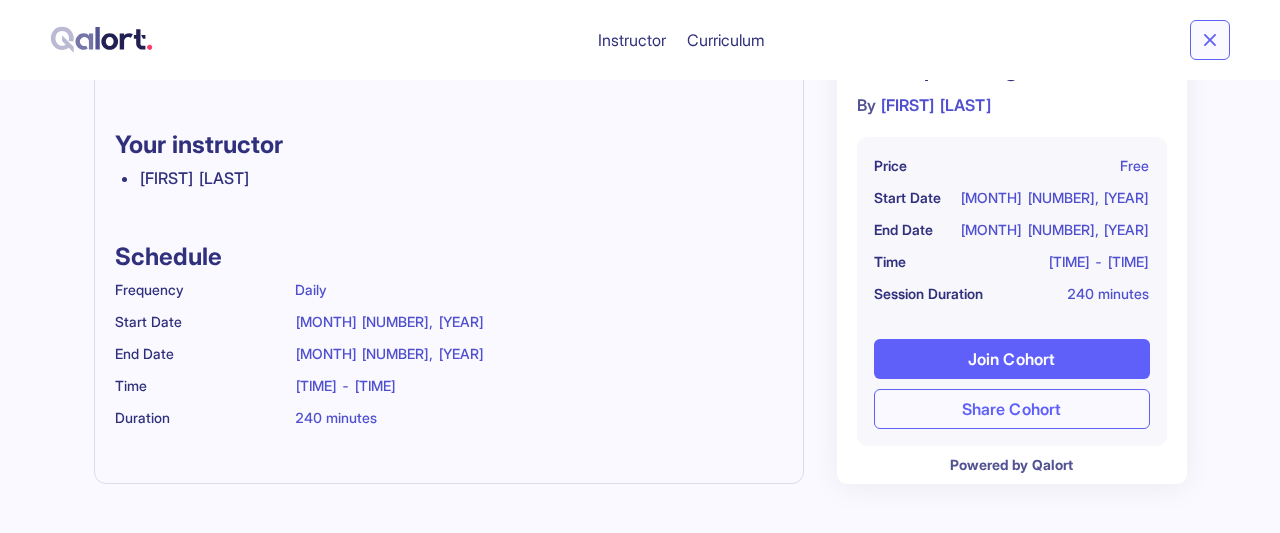 click on "Join Cohort" at bounding box center (1011, 359) 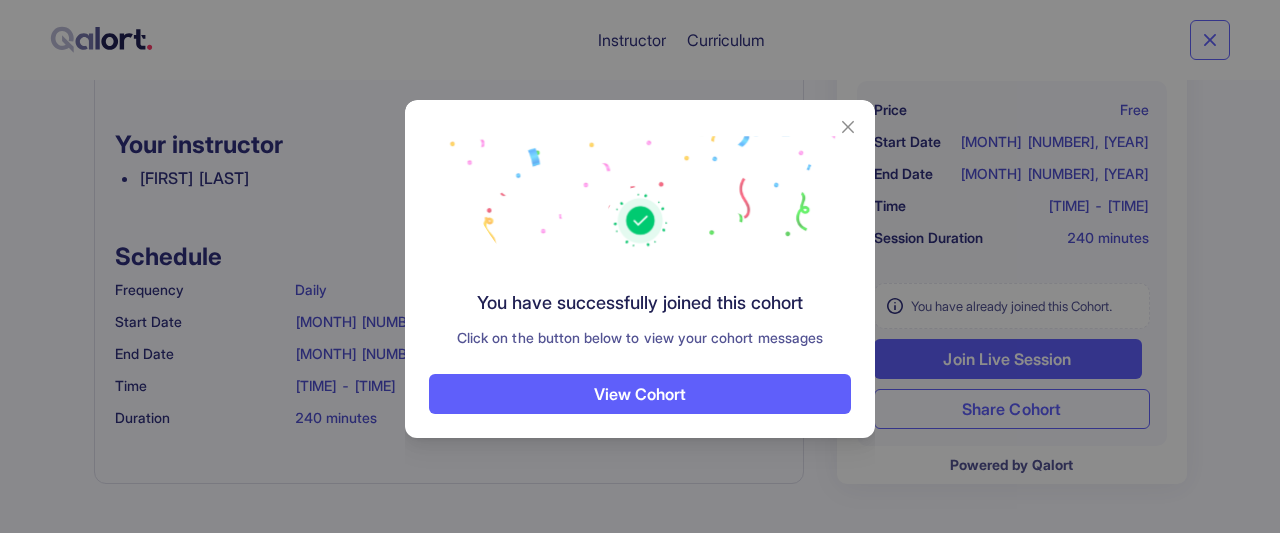 click on "View Cohort" at bounding box center (640, 394) 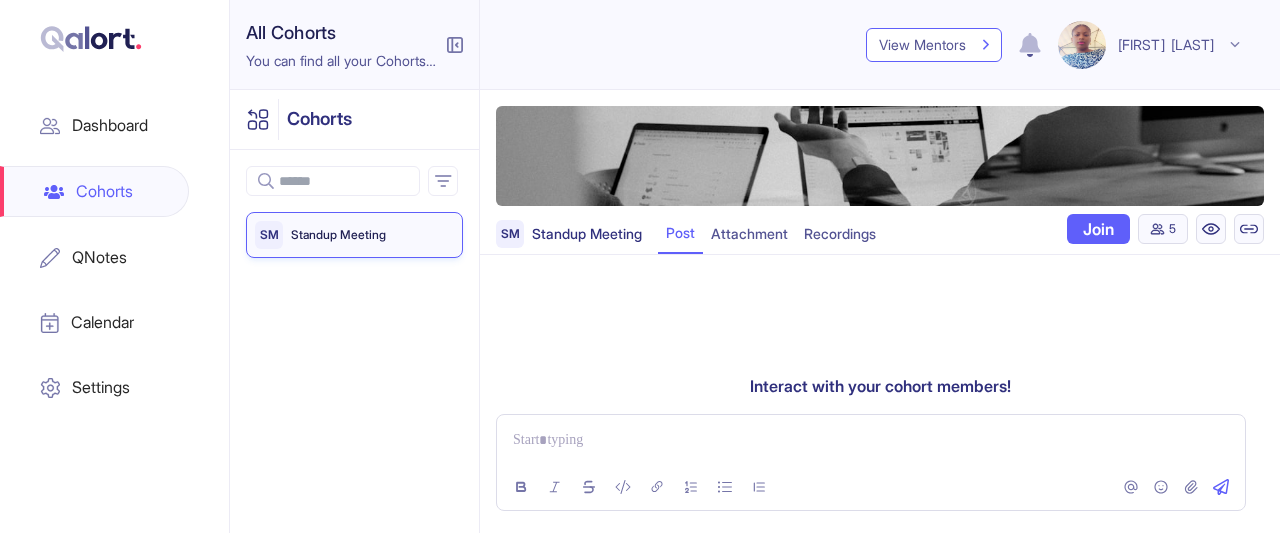click on "Join" at bounding box center (1098, 229) 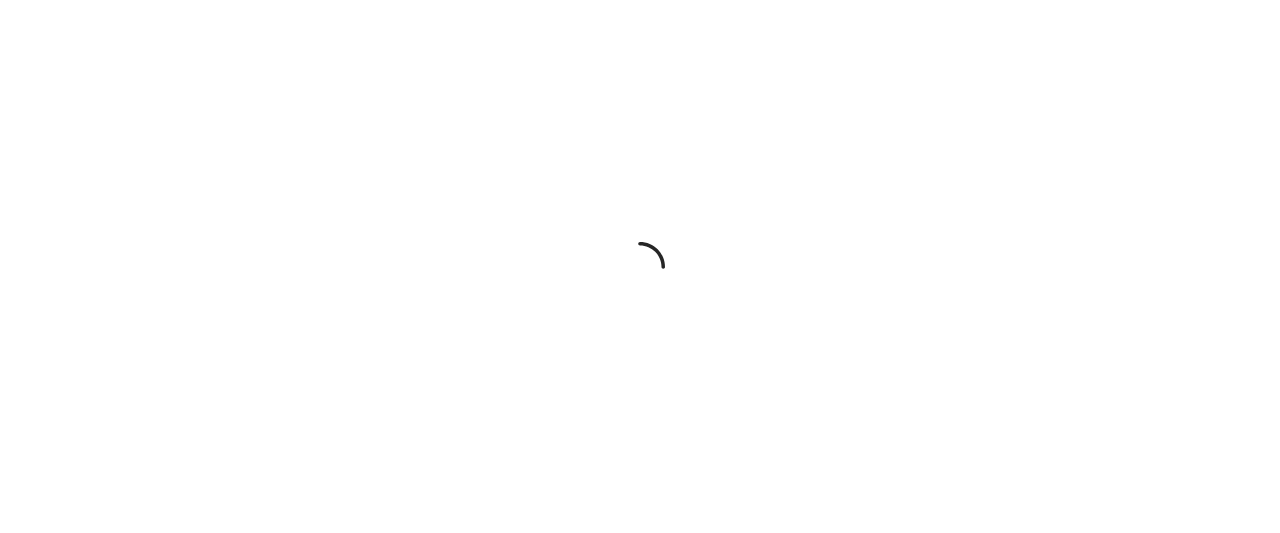scroll, scrollTop: 0, scrollLeft: 0, axis: both 